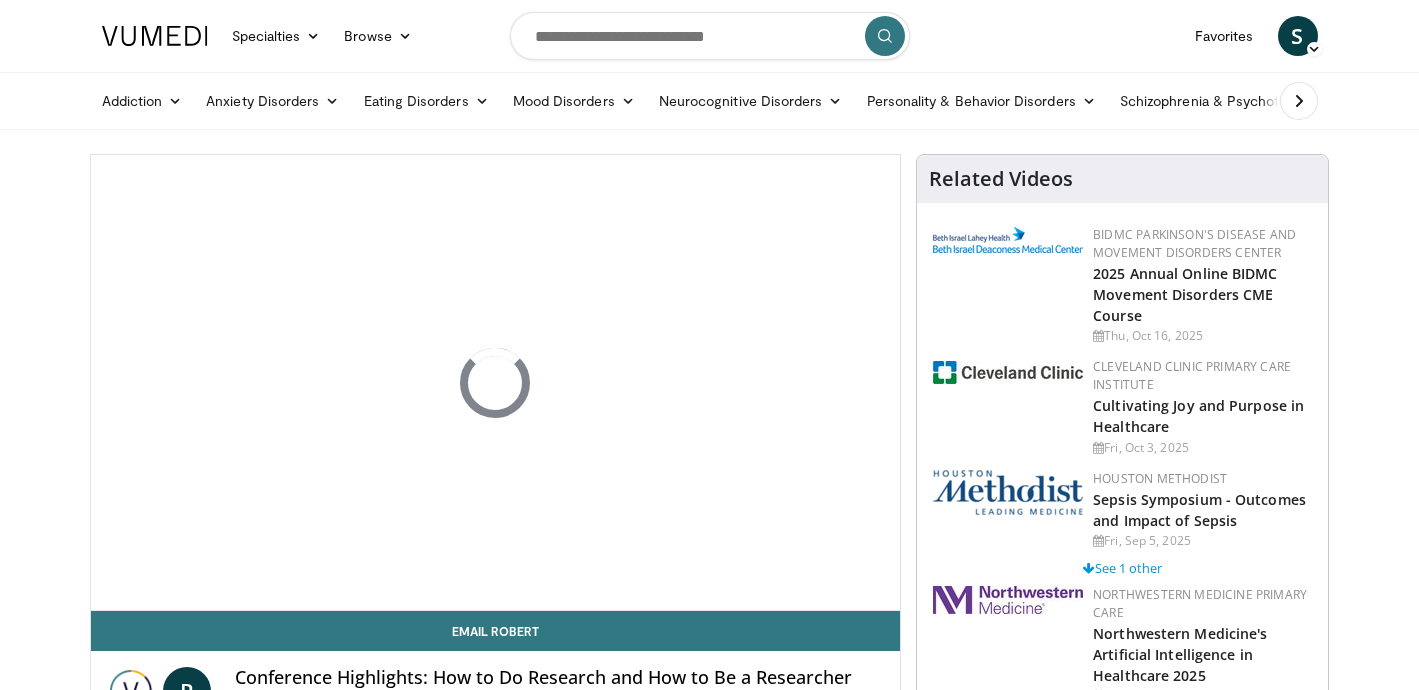 scroll, scrollTop: 0, scrollLeft: 0, axis: both 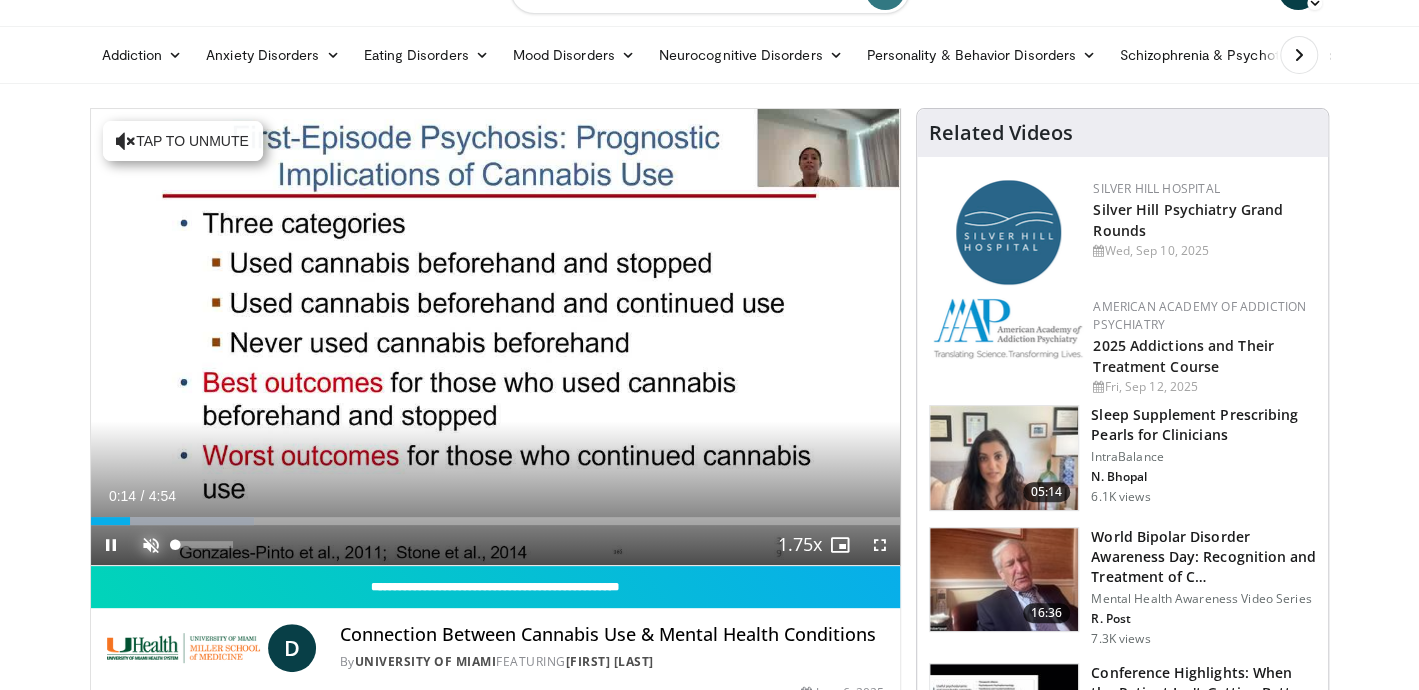 click at bounding box center (151, 545) 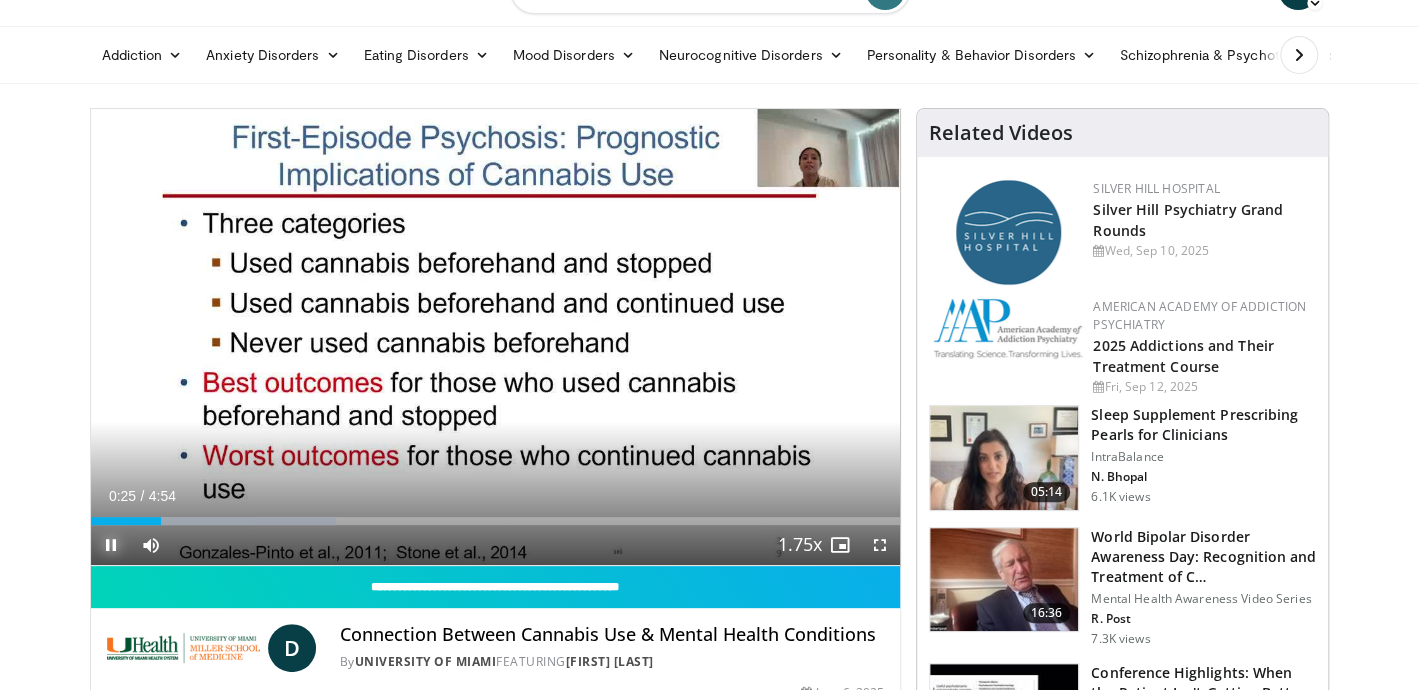 click at bounding box center (111, 545) 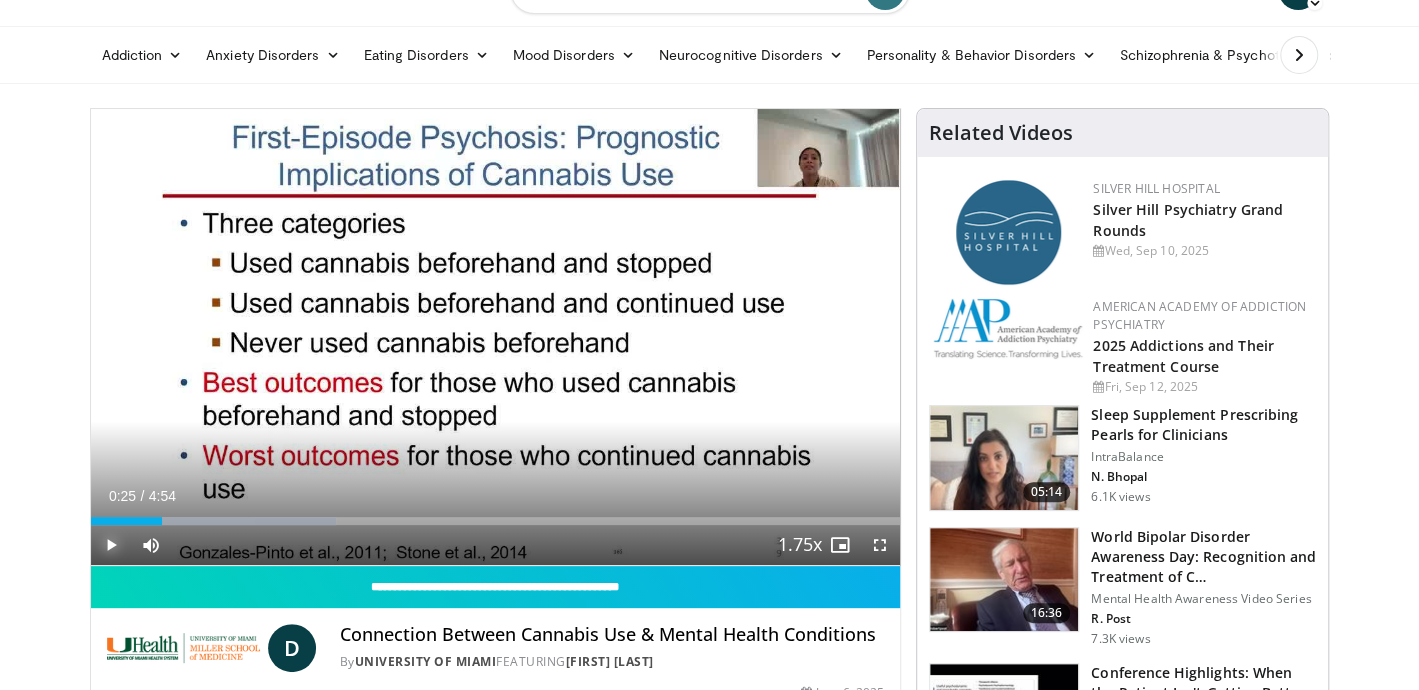 click at bounding box center (111, 545) 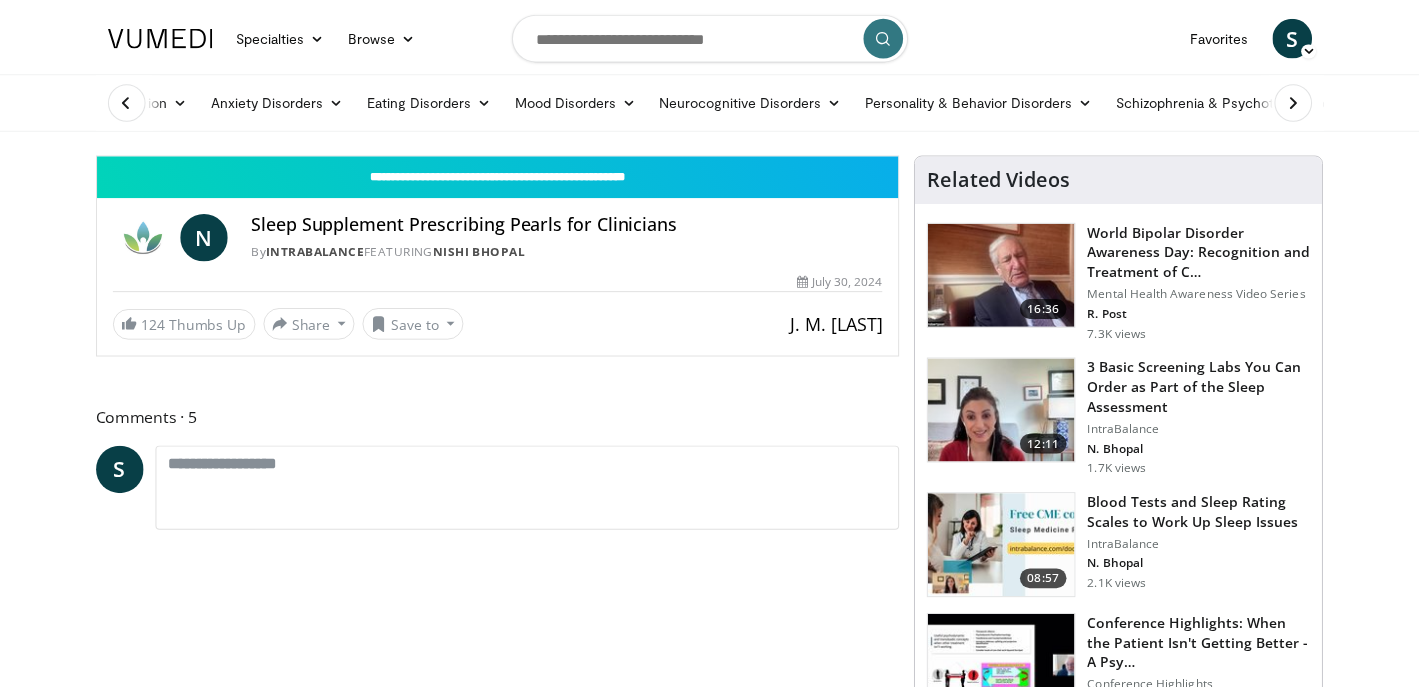 scroll, scrollTop: 0, scrollLeft: 0, axis: both 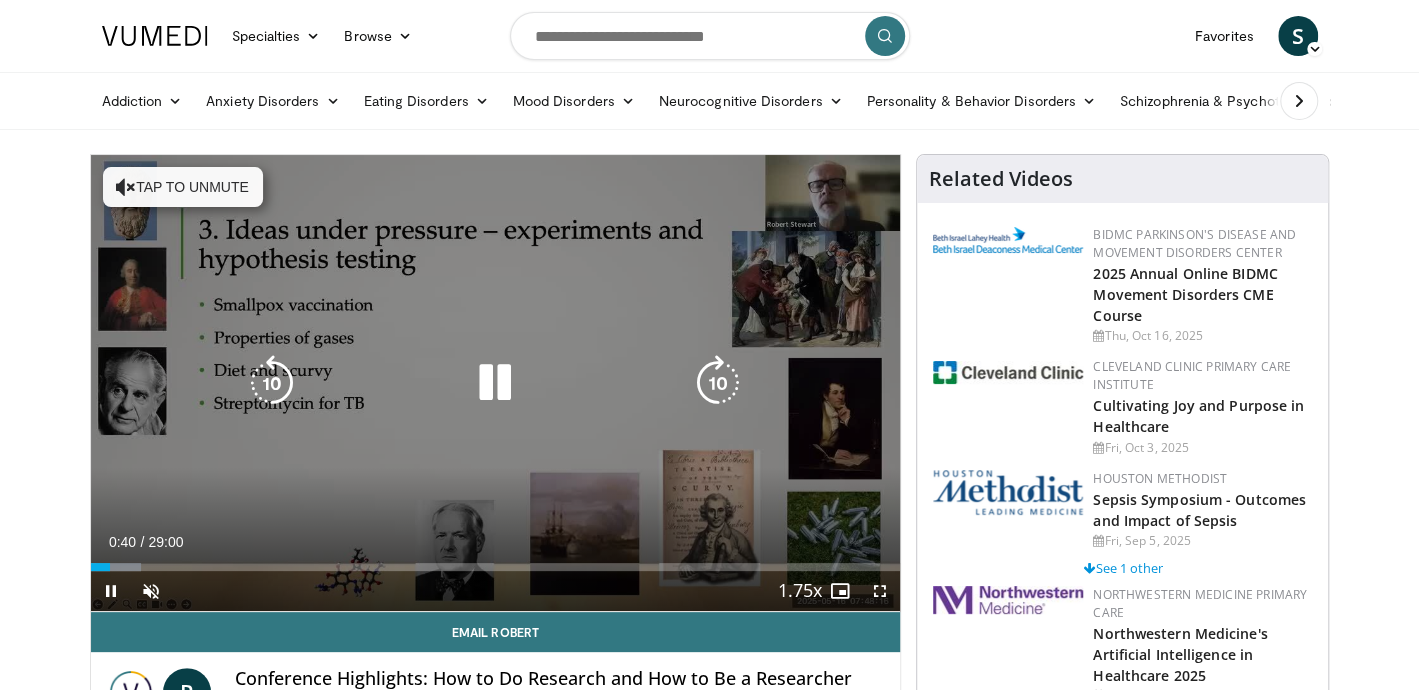 click at bounding box center (495, 383) 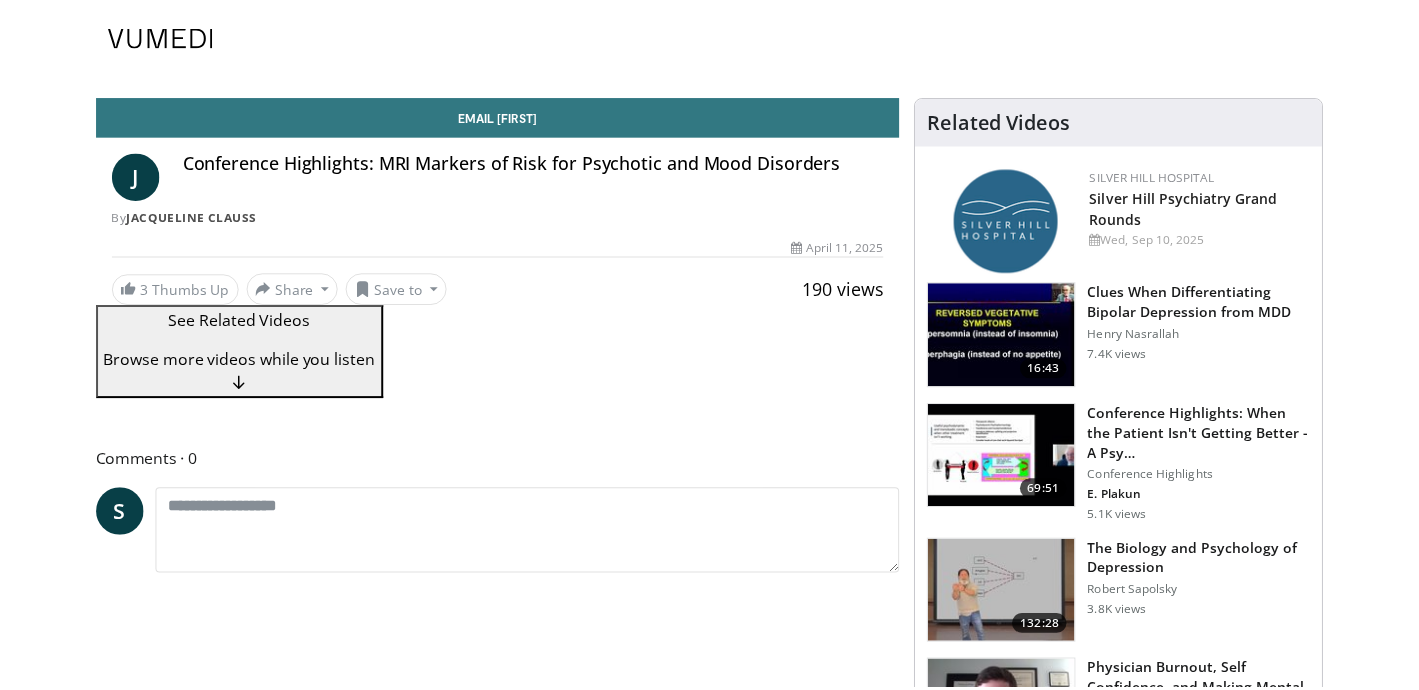 scroll, scrollTop: 0, scrollLeft: 0, axis: both 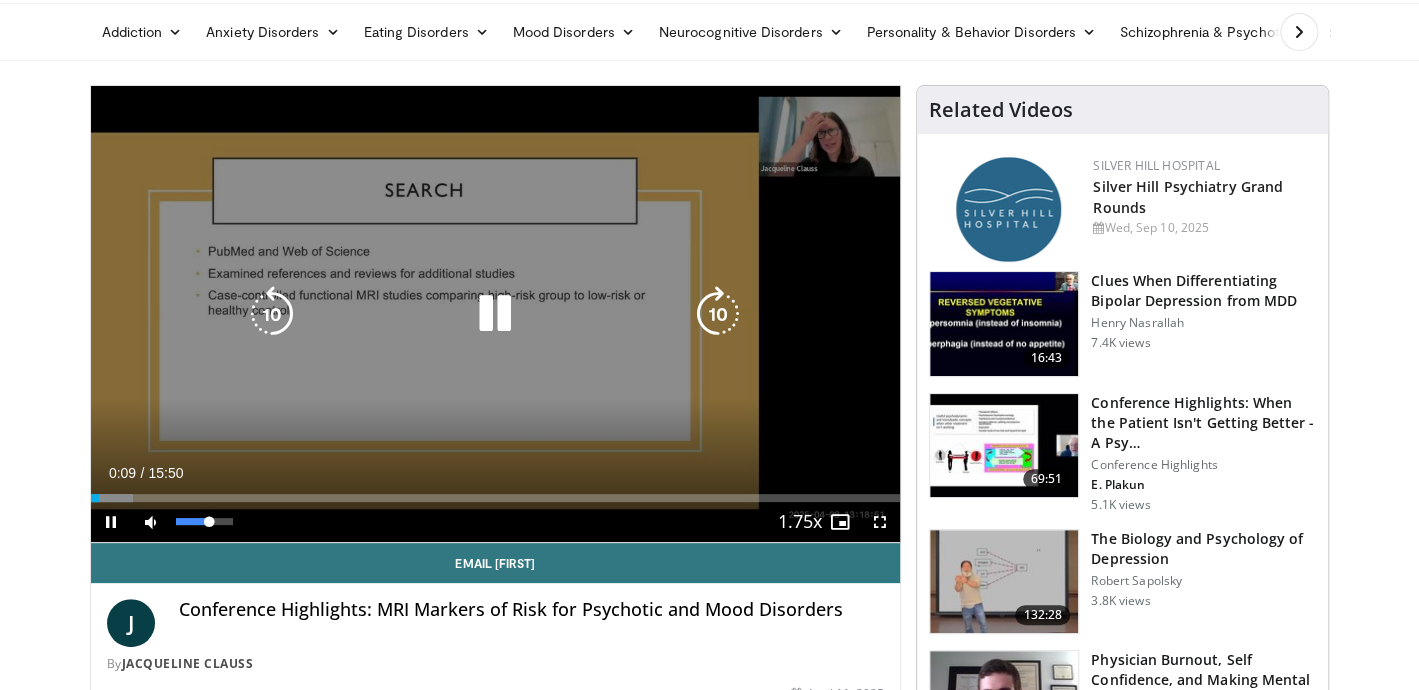 drag, startPoint x: 182, startPoint y: 515, endPoint x: 438, endPoint y: 253, distance: 366.30588 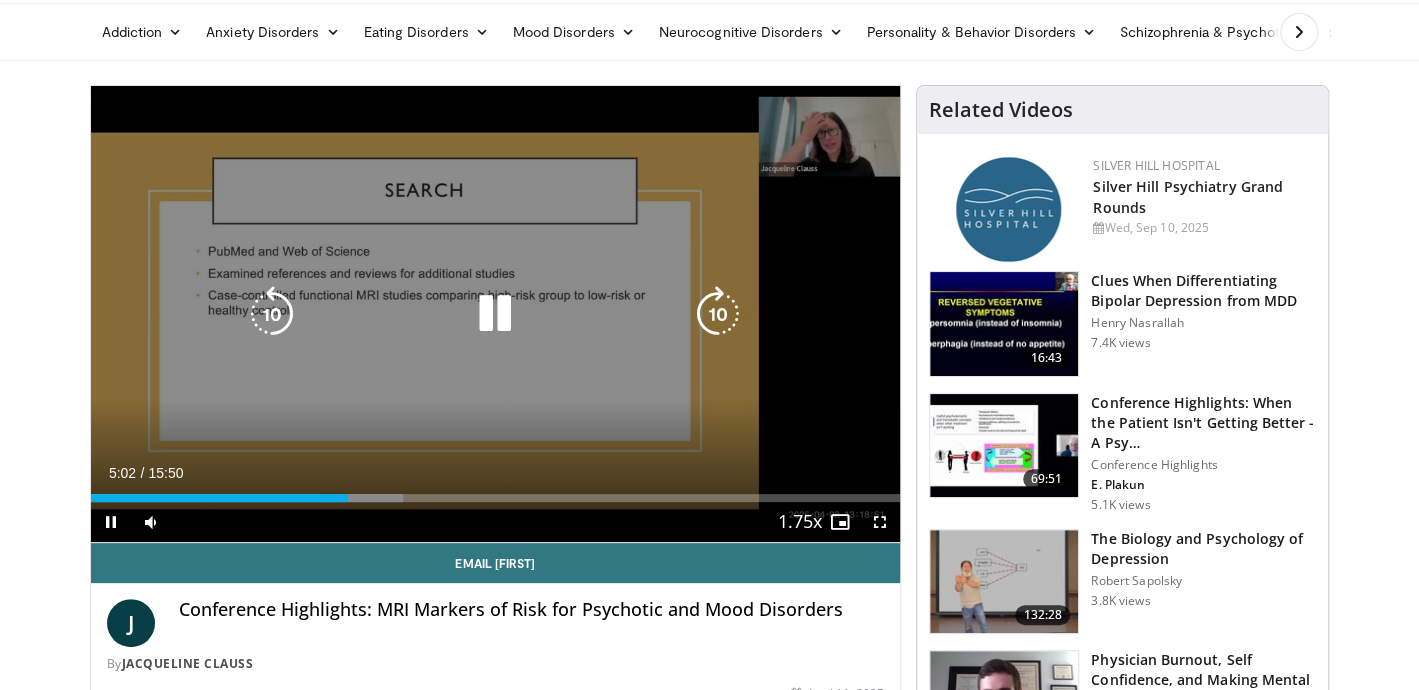 click at bounding box center [495, 314] 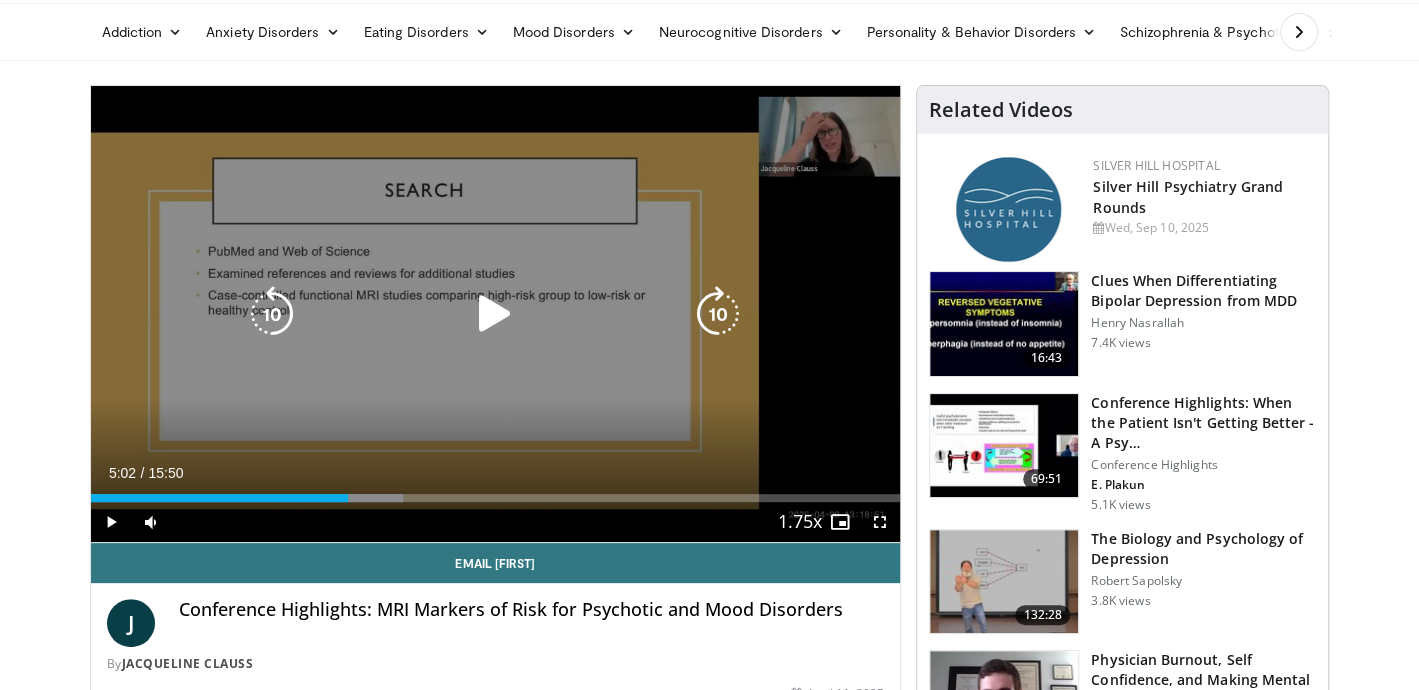 click at bounding box center [495, 314] 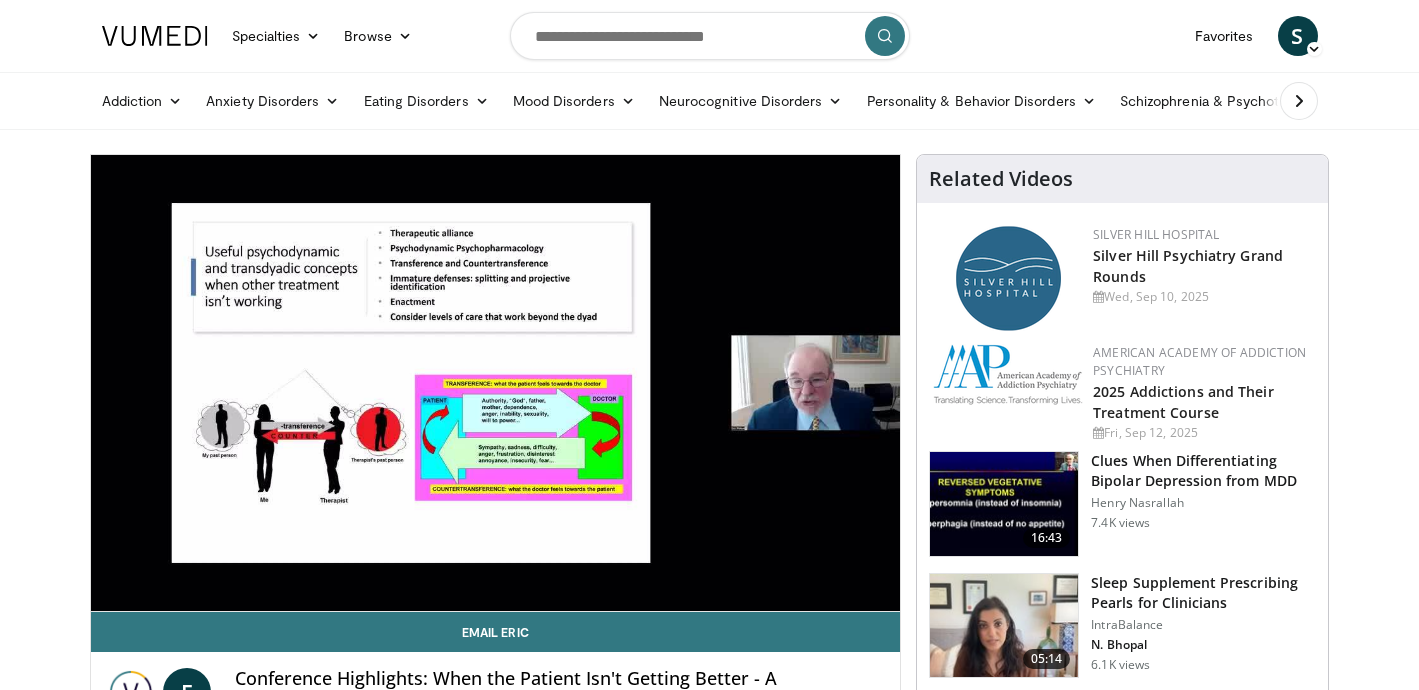 scroll, scrollTop: 0, scrollLeft: 0, axis: both 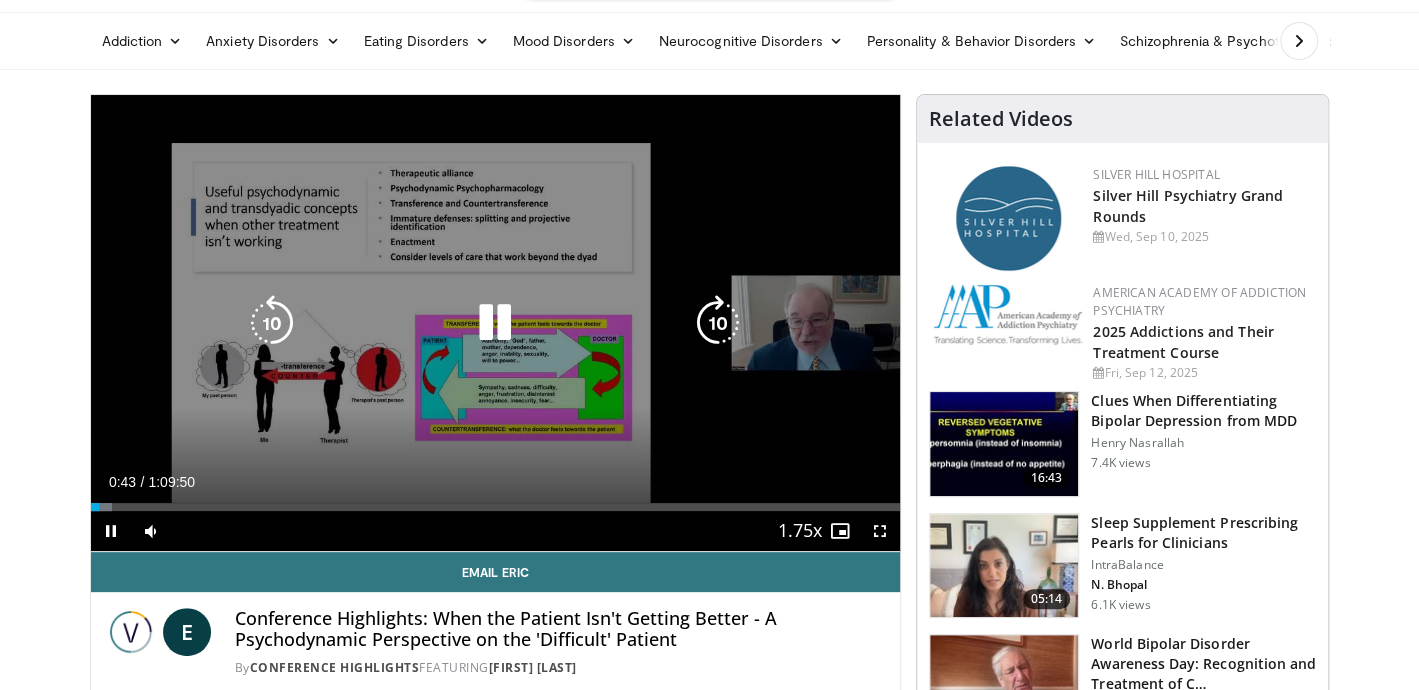 click at bounding box center [495, 323] 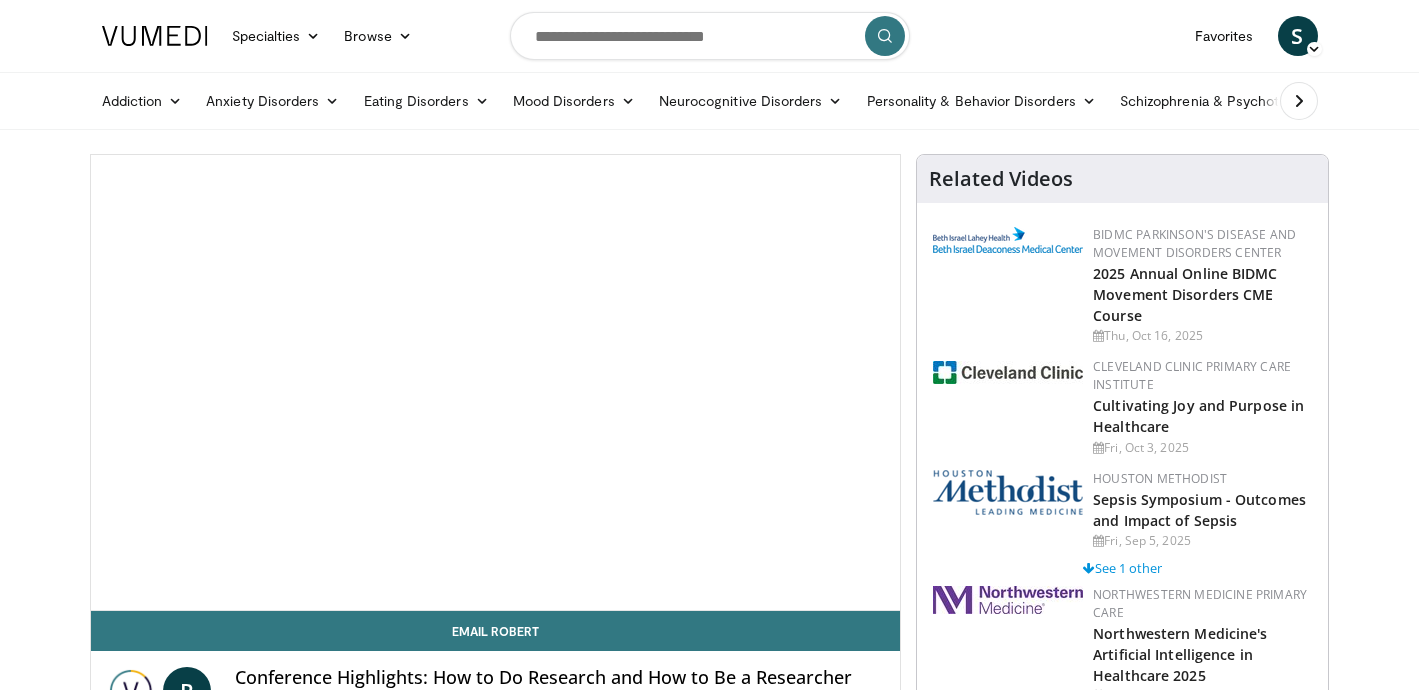 scroll, scrollTop: 0, scrollLeft: 0, axis: both 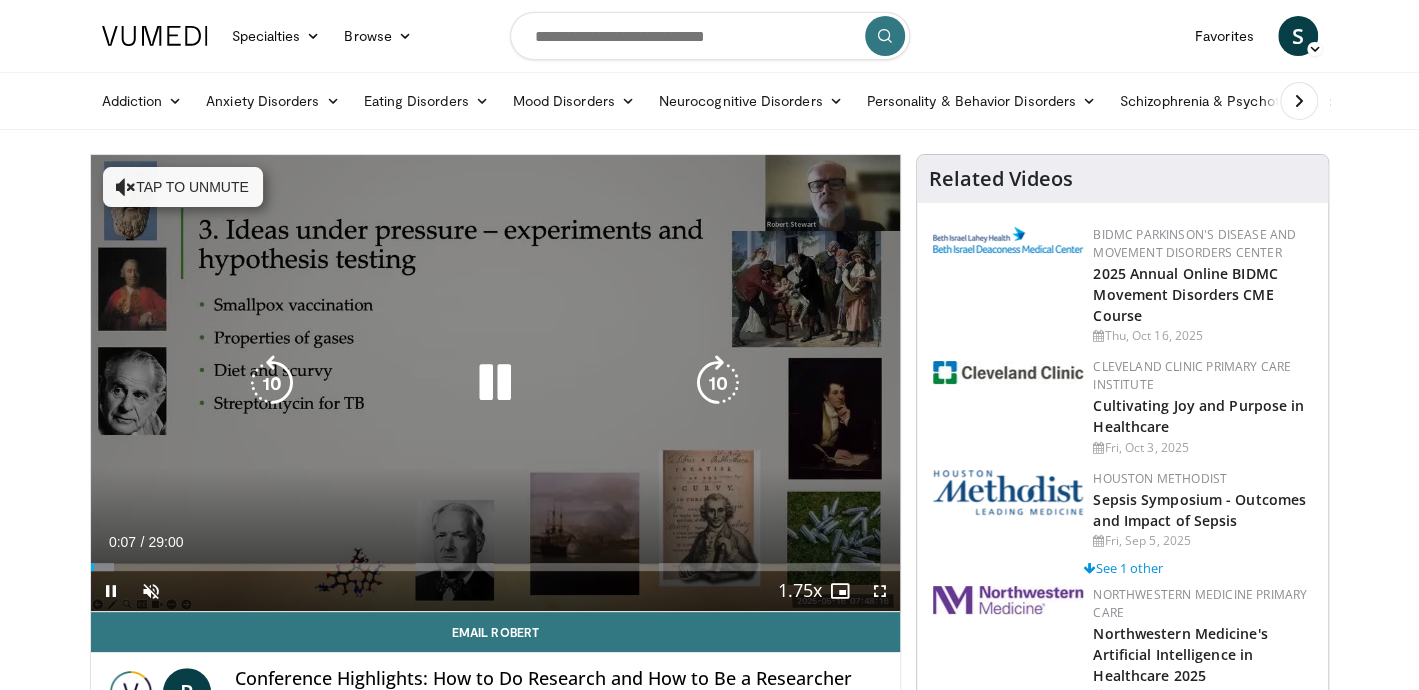 click at bounding box center (495, 383) 